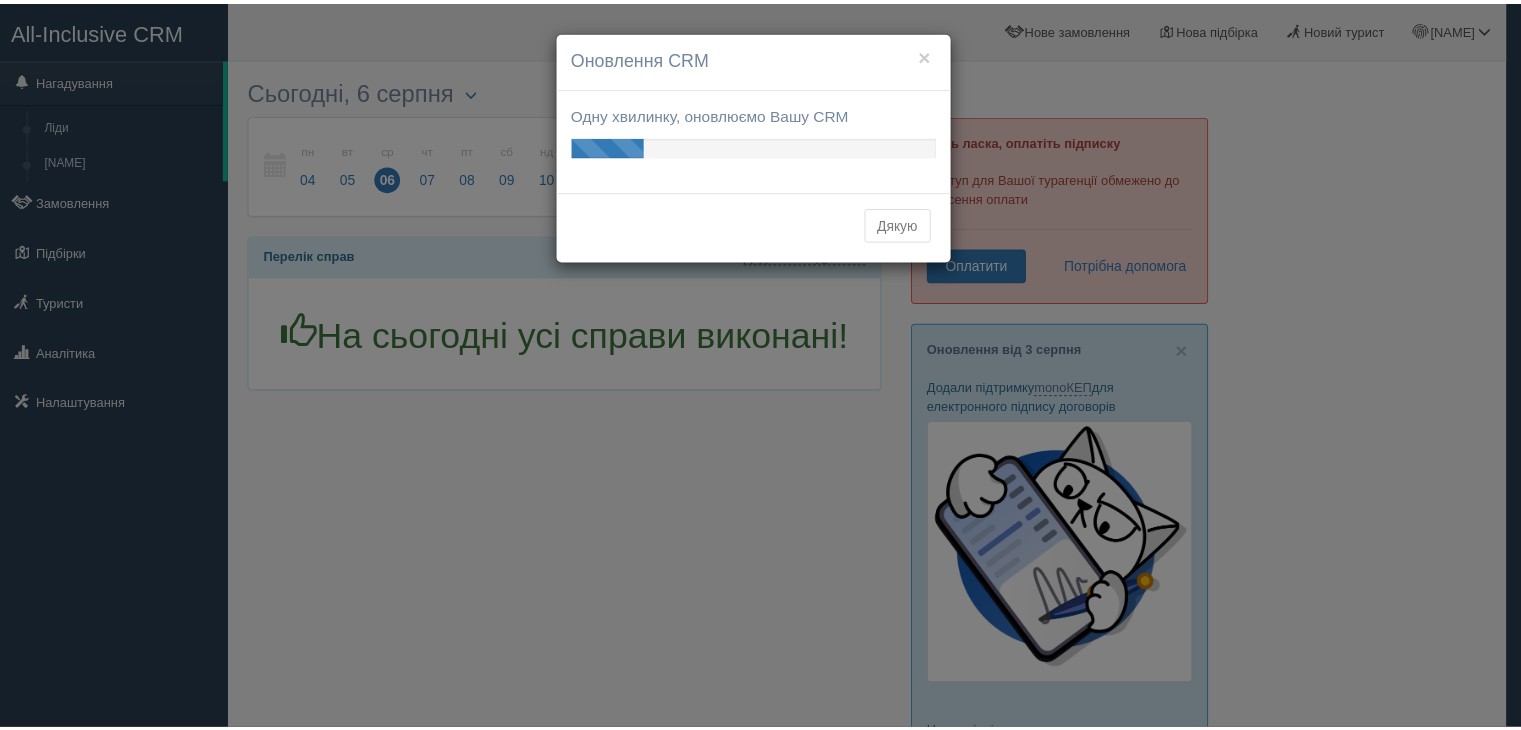 scroll, scrollTop: 0, scrollLeft: 0, axis: both 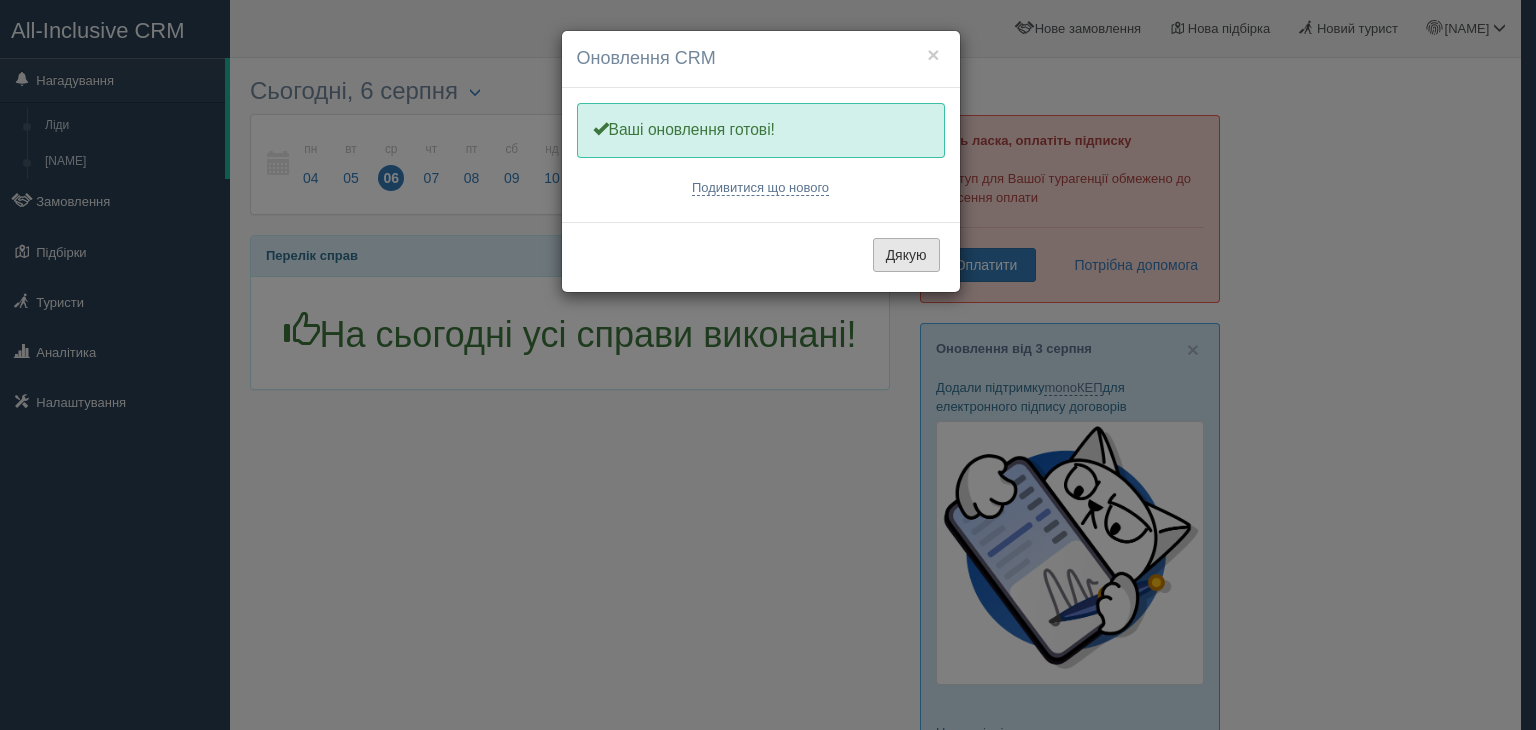 click on "Дякую" at bounding box center [906, 255] 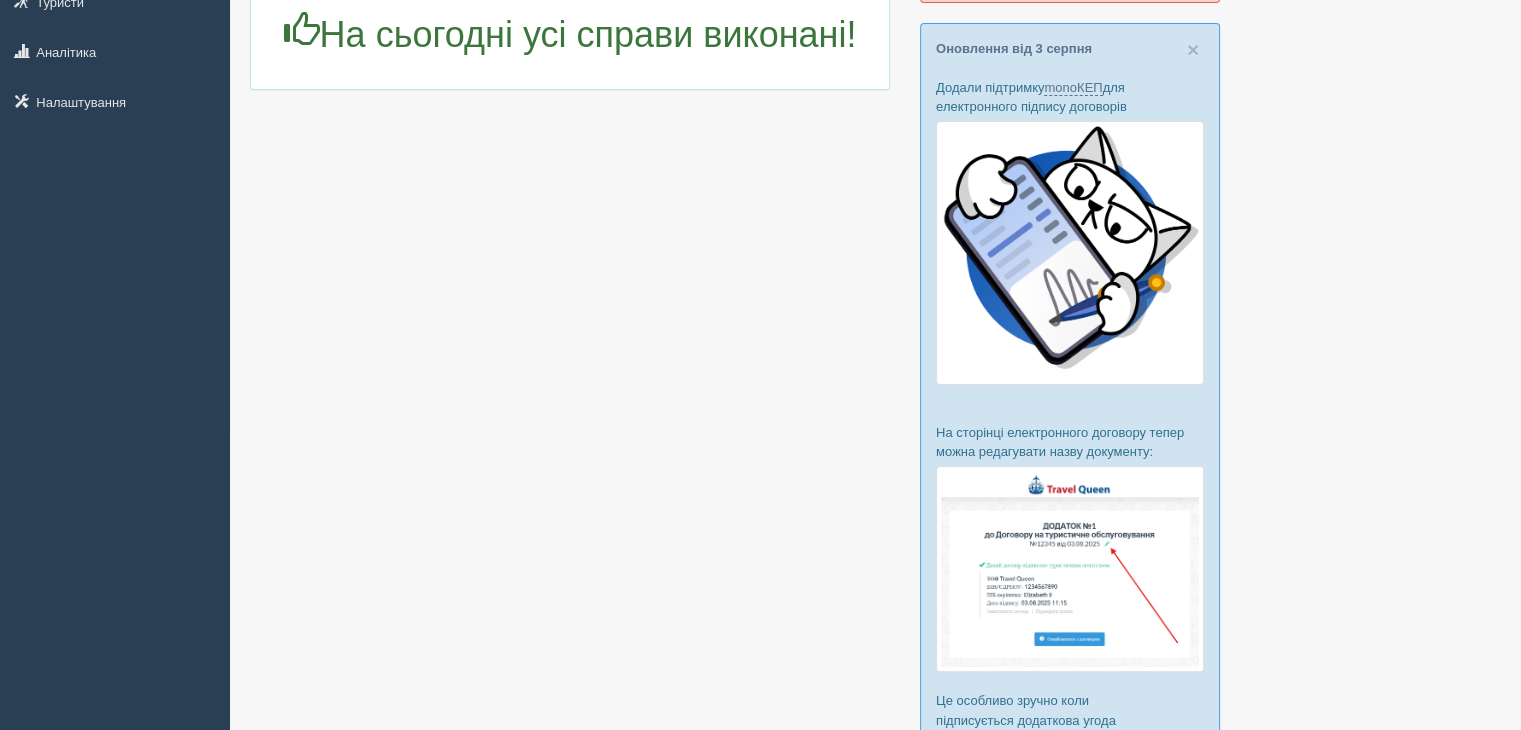 scroll, scrollTop: 0, scrollLeft: 0, axis: both 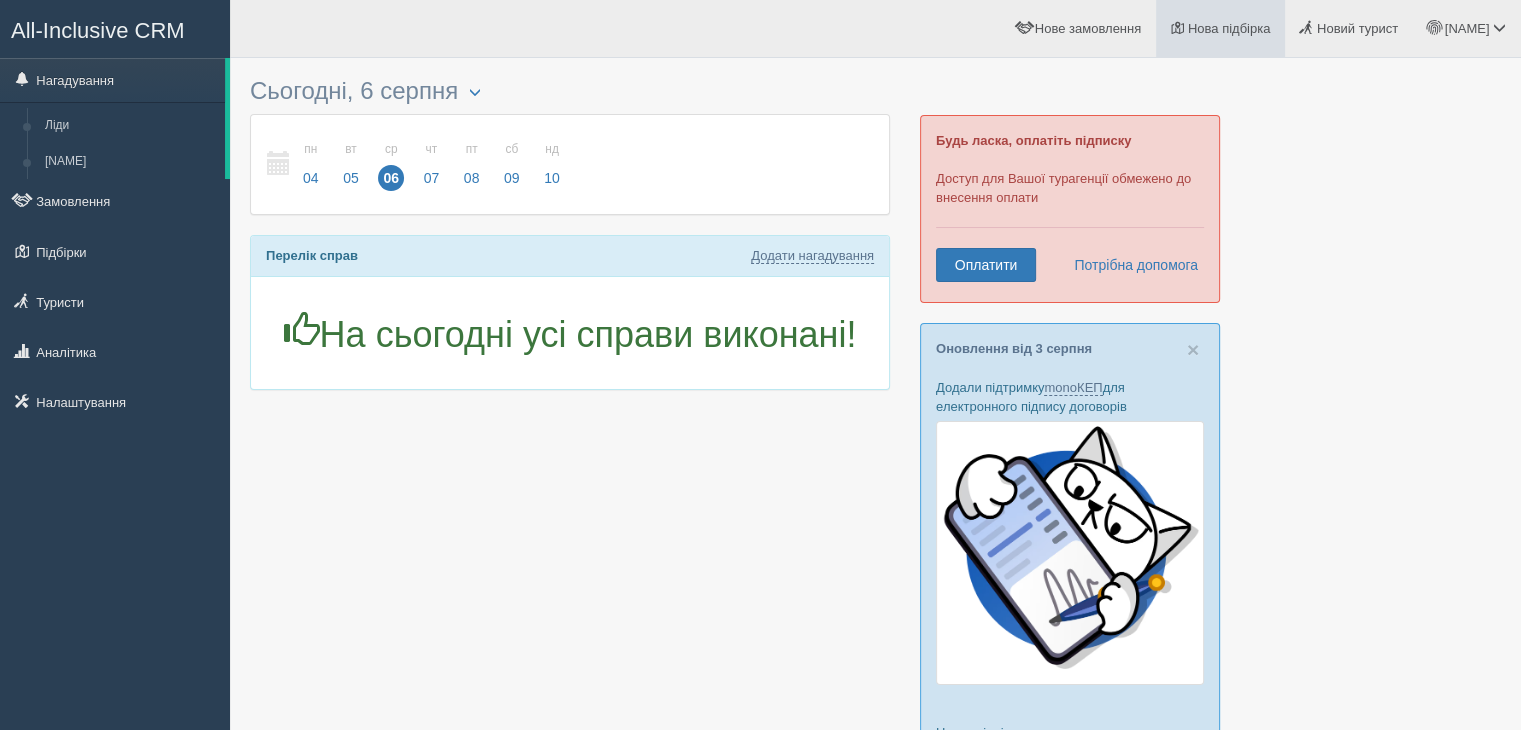 click on "Нова підбірка" at bounding box center (1220, 28) 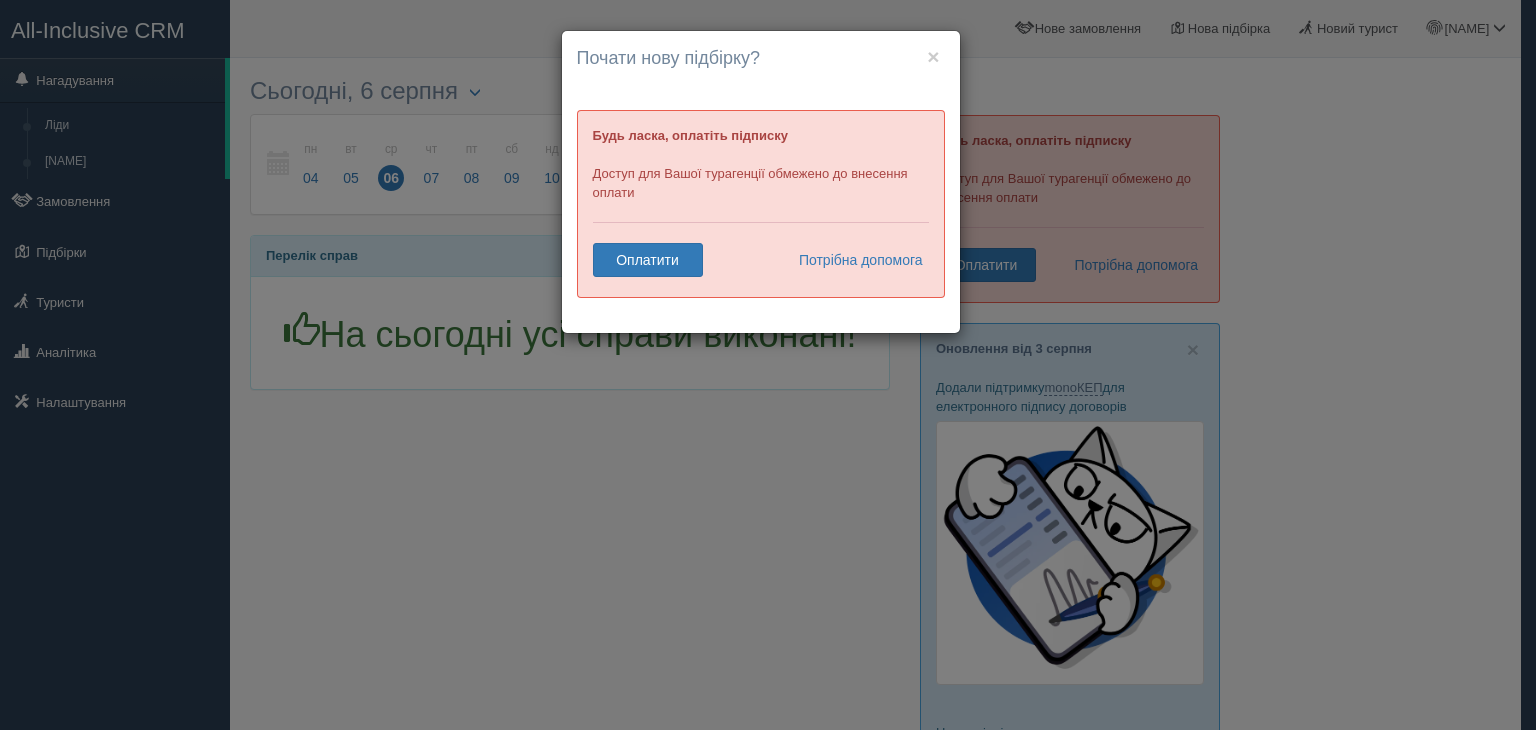 click on "×
Почати нову підбірку?
Додати готелі у нову підбірку?
Будь ласка, оплатіть підписку
Доступ для Вашої турагенції обмежено до внесення оплати
Оплатити
Потрібна допомога" at bounding box center (761, 182) 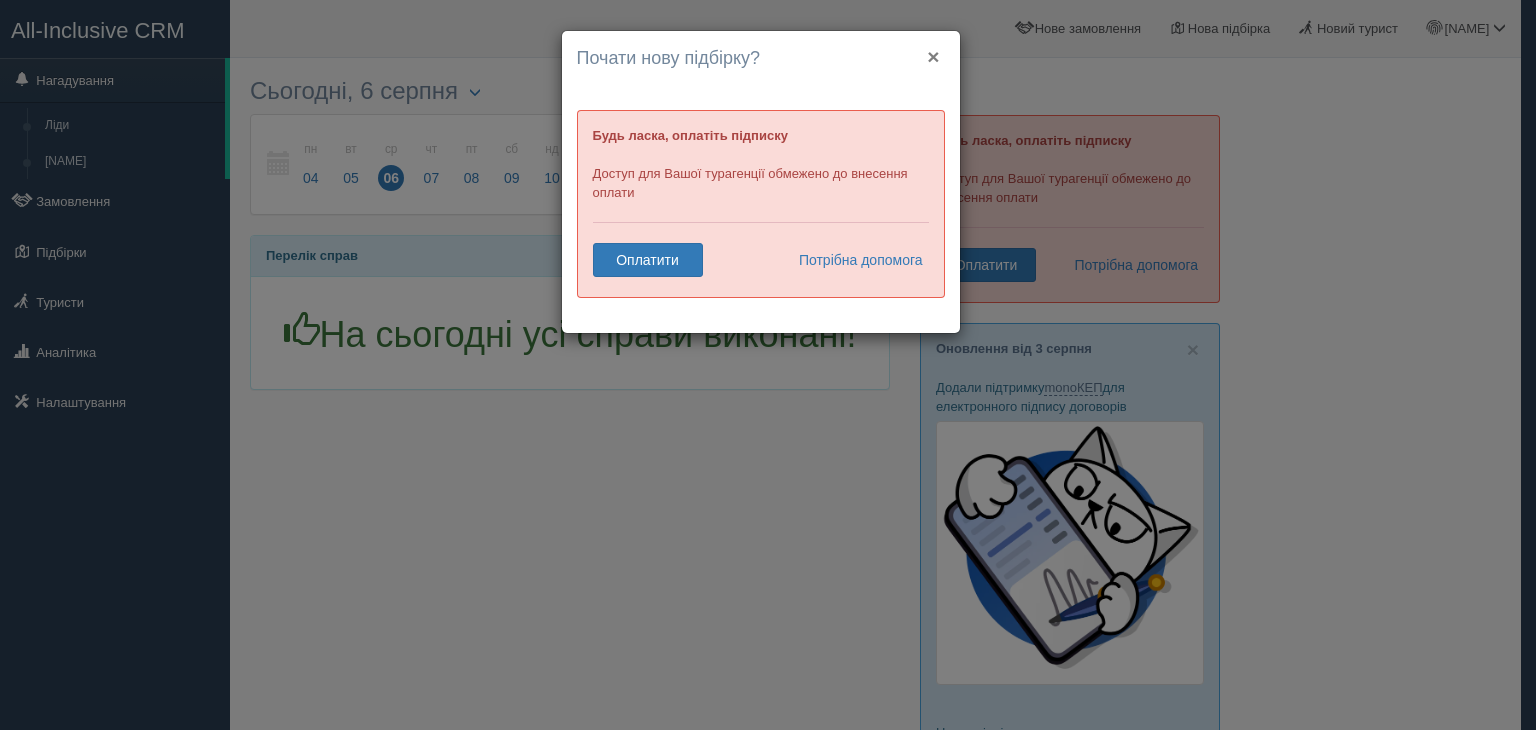 click on "×" at bounding box center [933, 56] 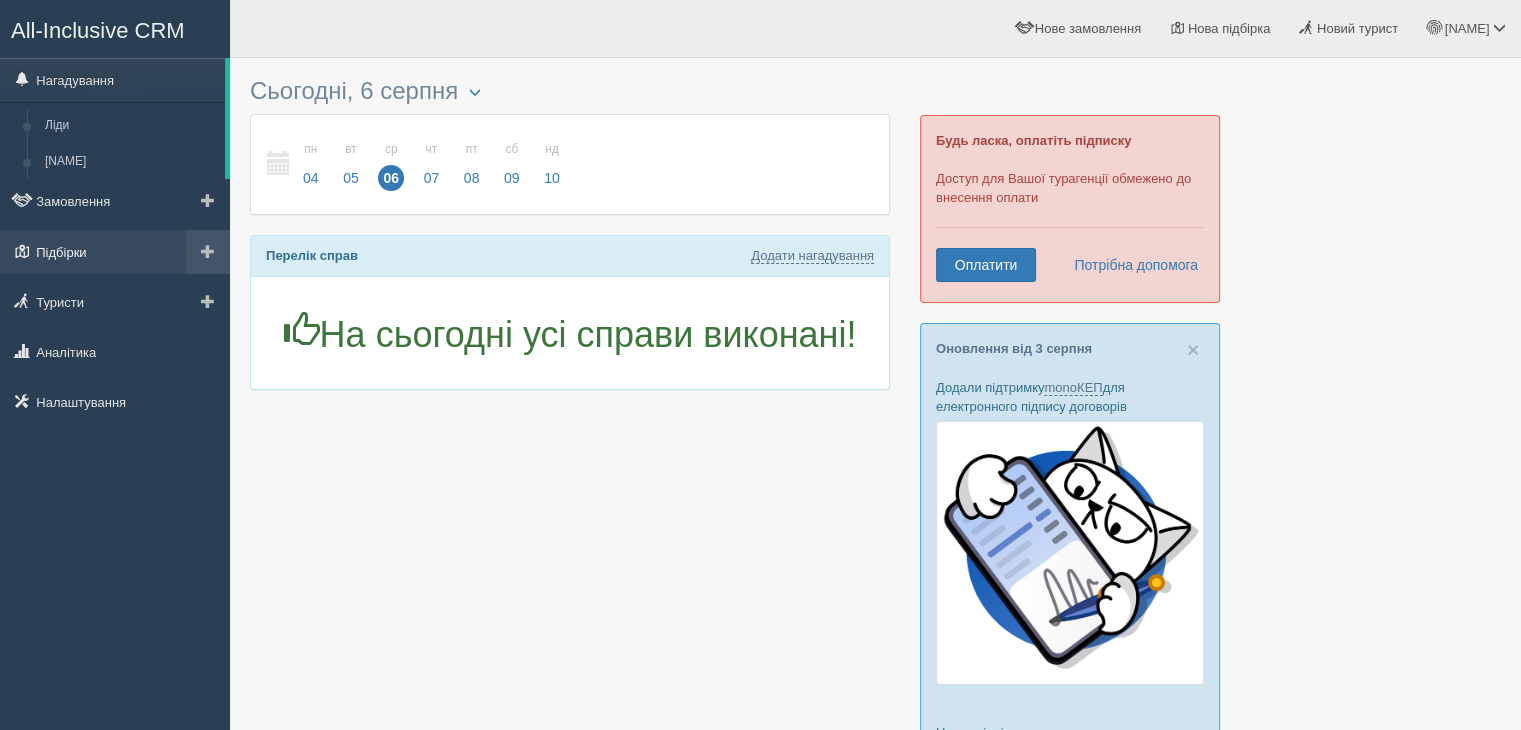 click at bounding box center (22, 251) 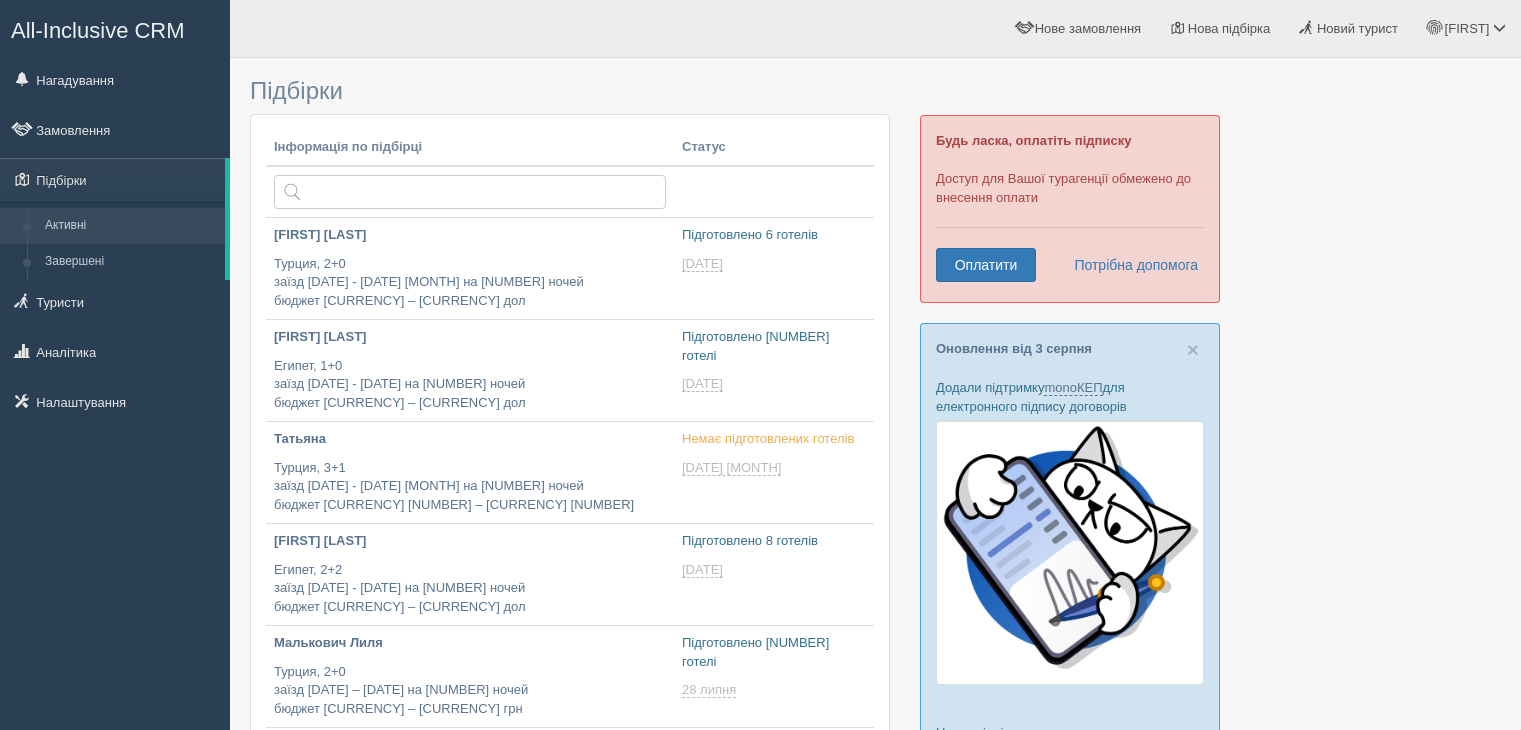 scroll, scrollTop: 0, scrollLeft: 0, axis: both 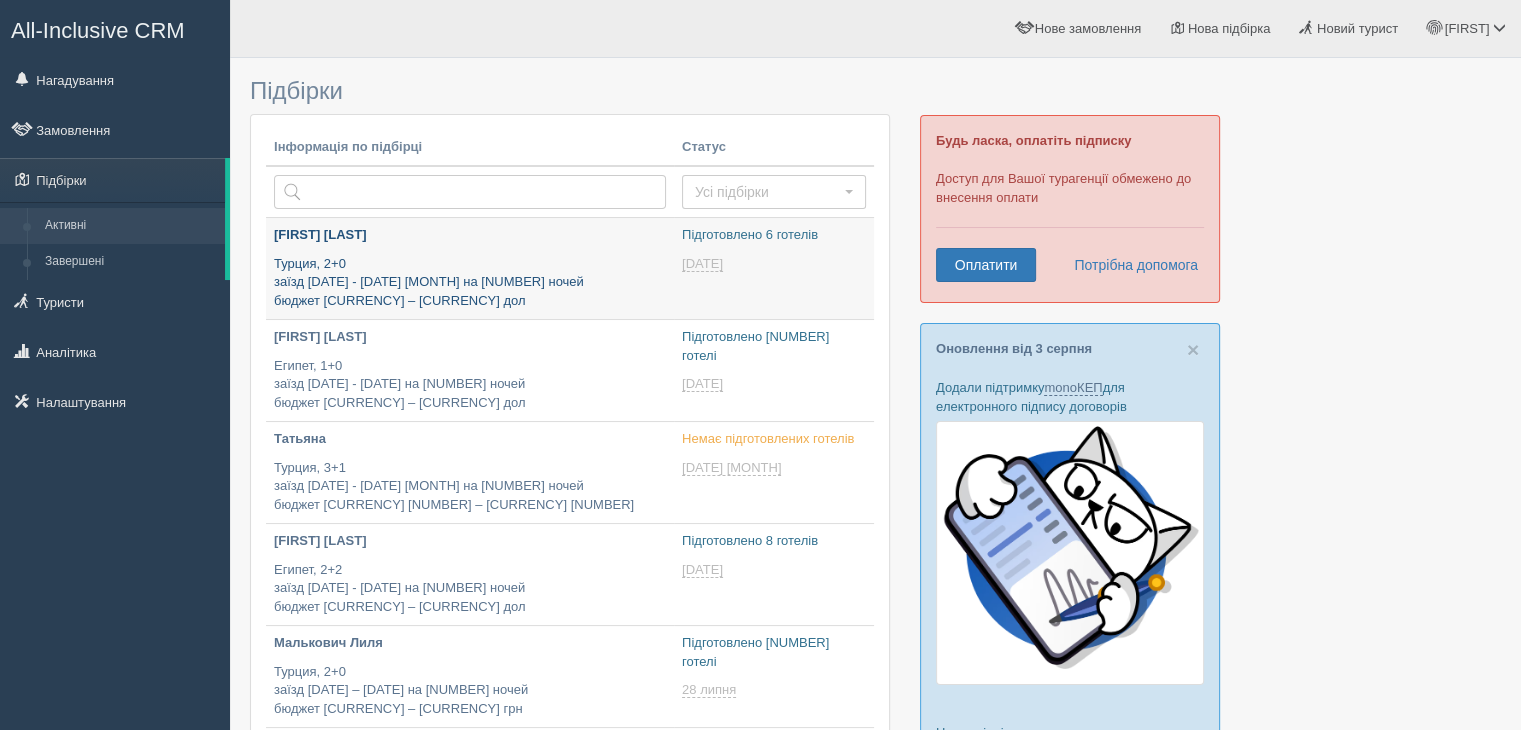 type on "[DATE] [TIME]" 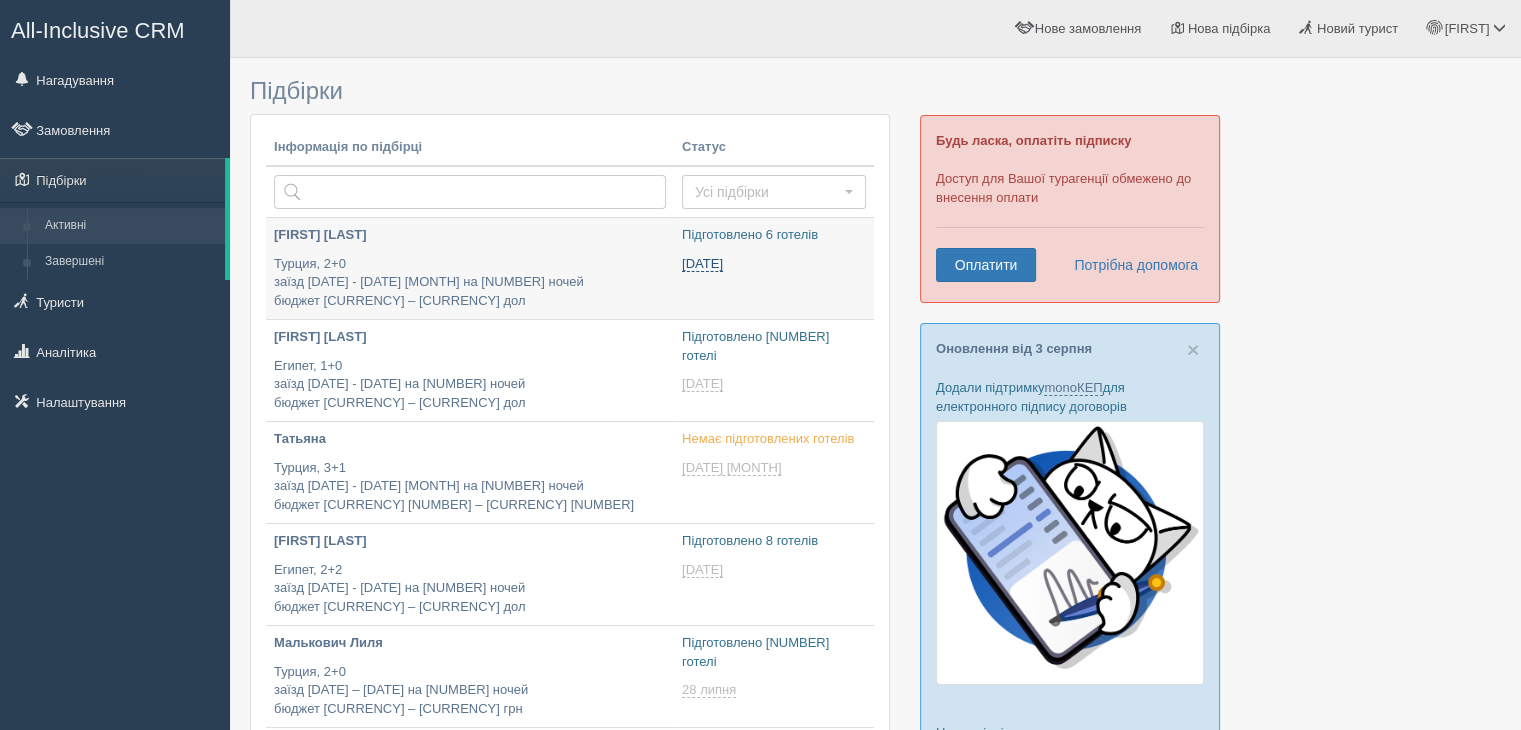 click on "21 травня" at bounding box center [702, 264] 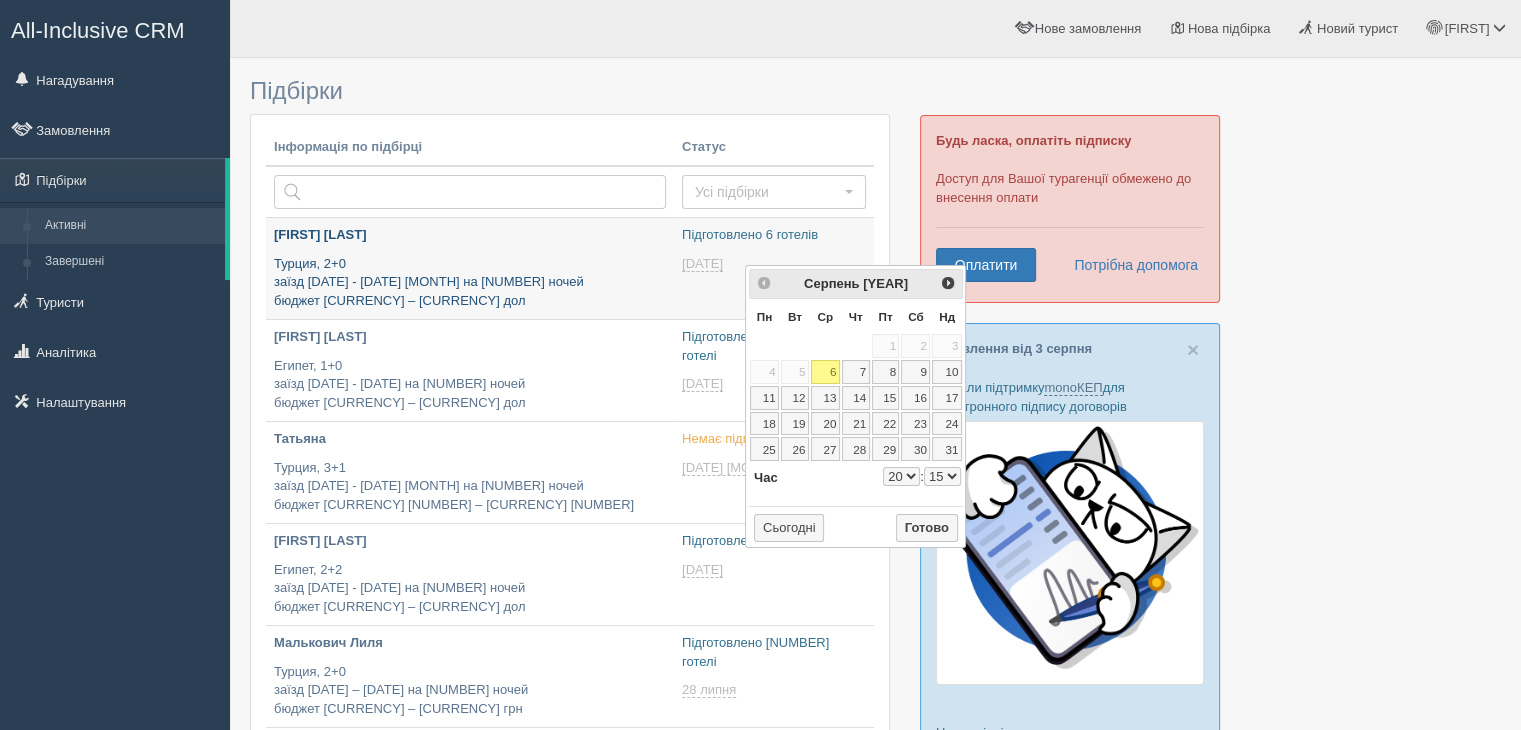 click on "Турция, 2+0 заїзд 16 - 23 червня на 7 ночей бюджет 823 – 2194 дол" at bounding box center [470, 283] 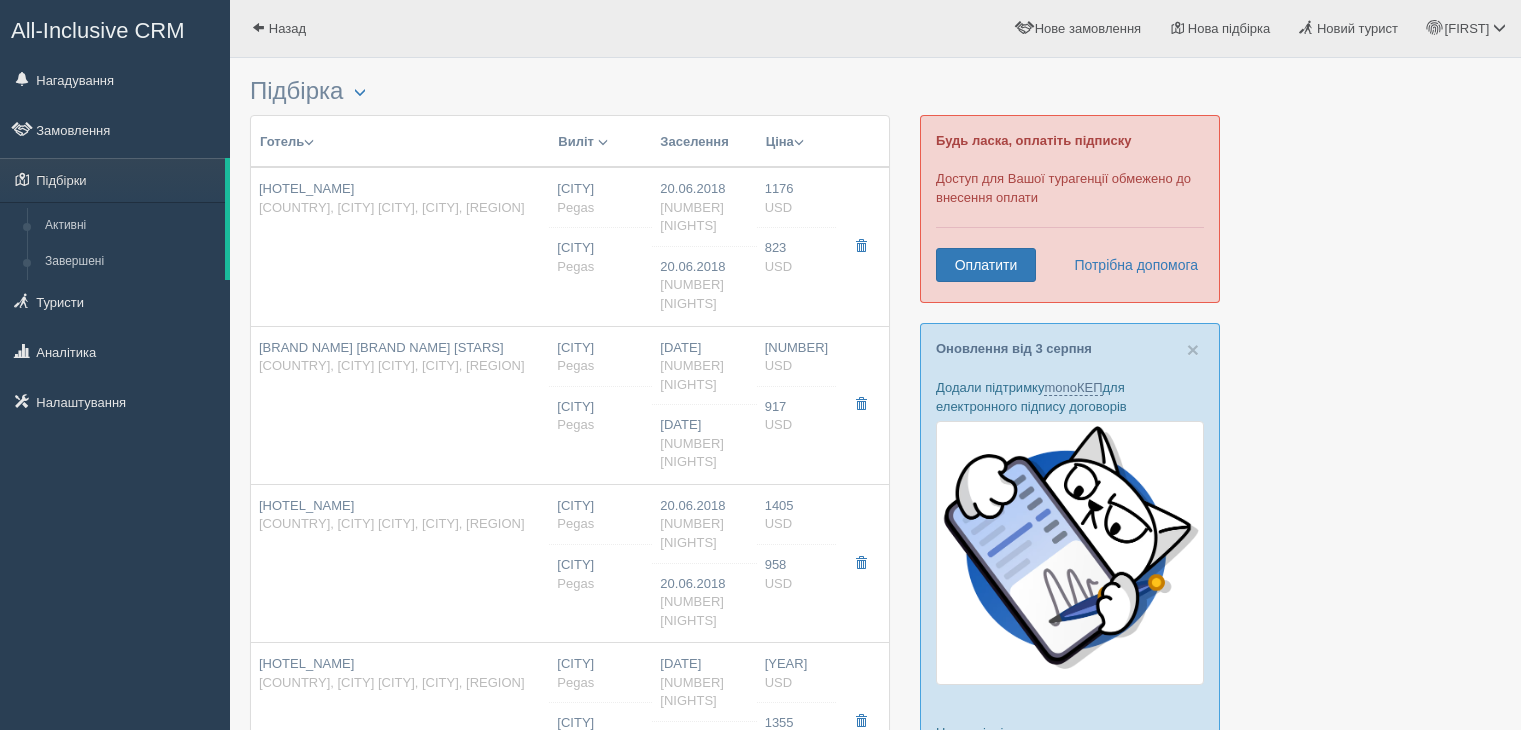 scroll, scrollTop: 0, scrollLeft: 0, axis: both 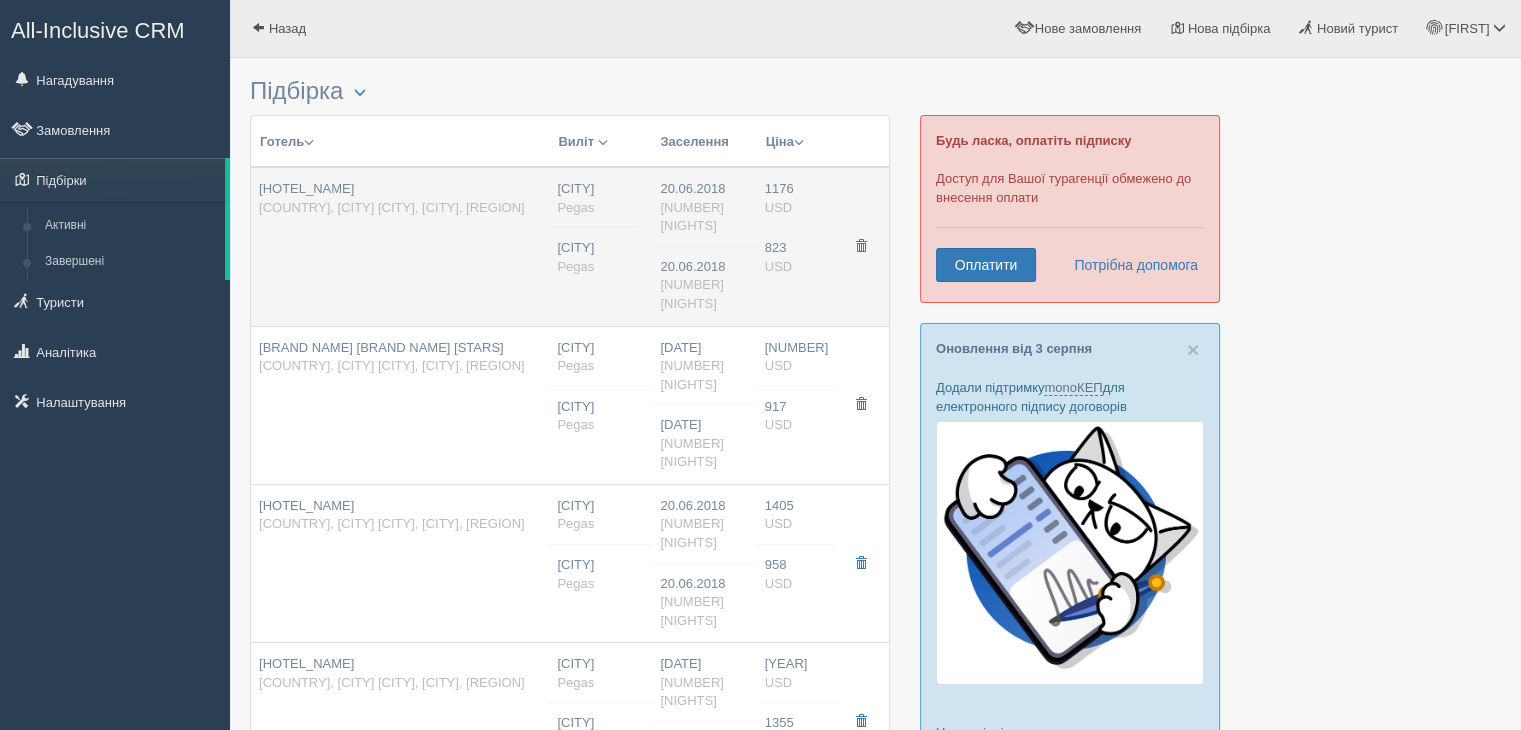 click on "Garden Resort Bergamot 4+*
Туреччина, [CITY] Center, [CITY], [CITY]" at bounding box center [400, 246] 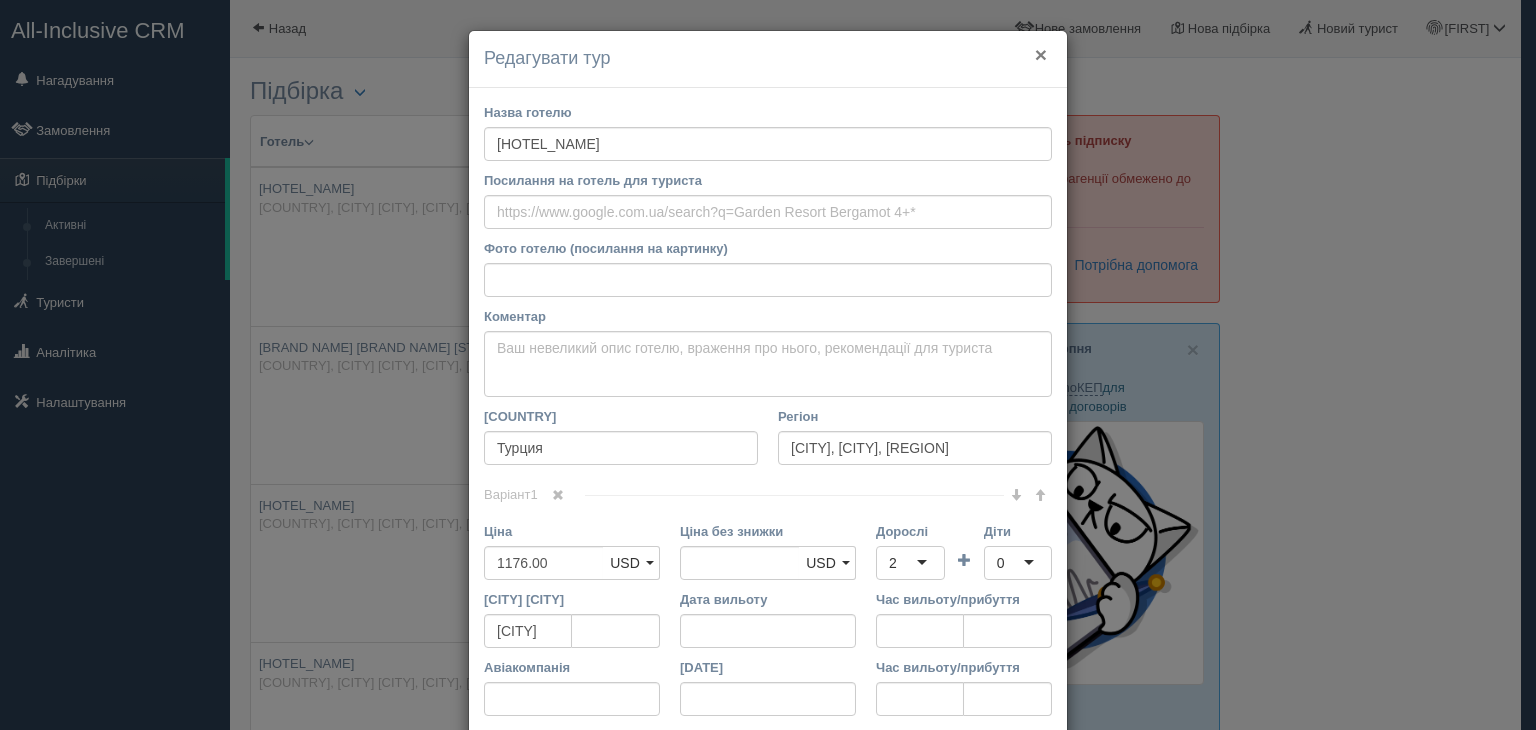 click on "×" at bounding box center (1041, 54) 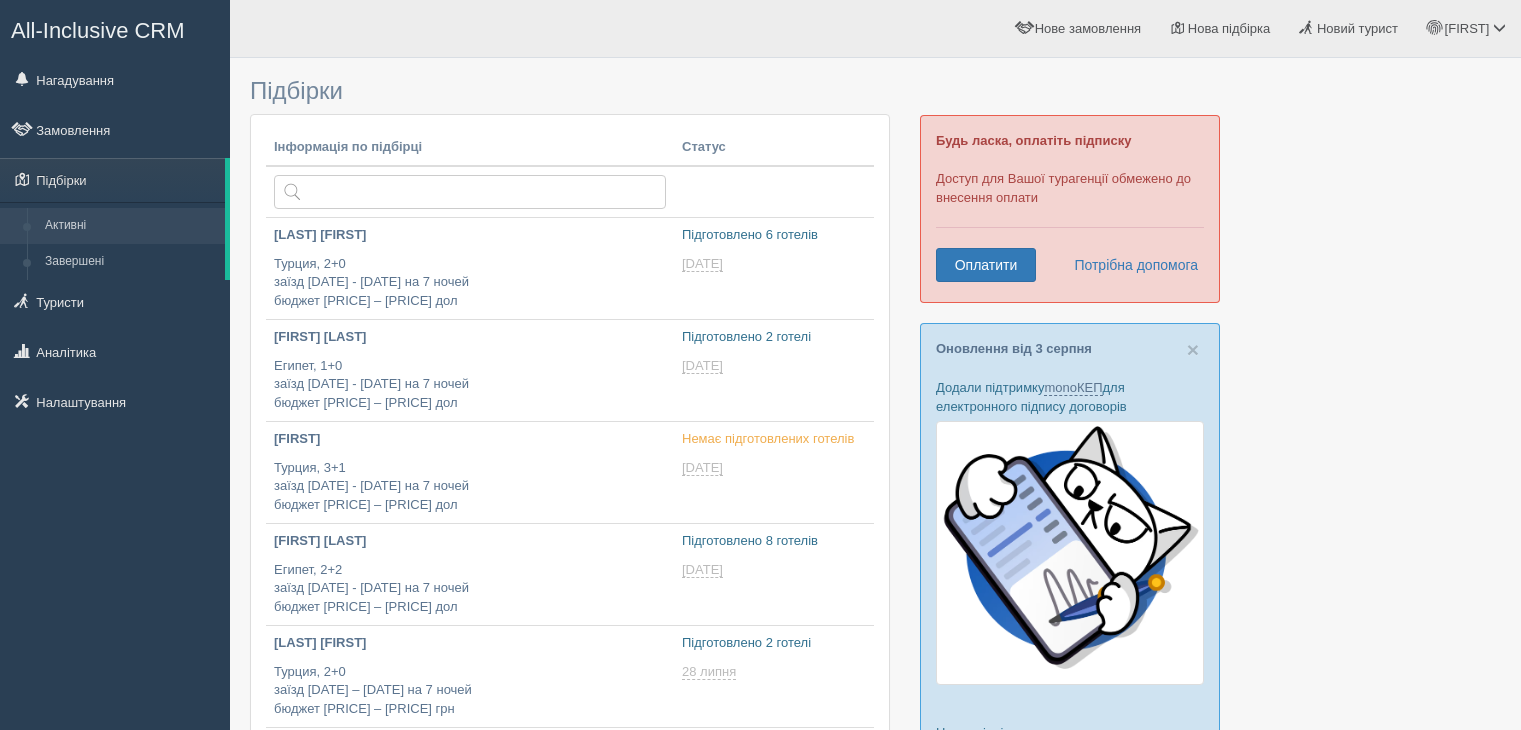 scroll, scrollTop: 0, scrollLeft: 0, axis: both 